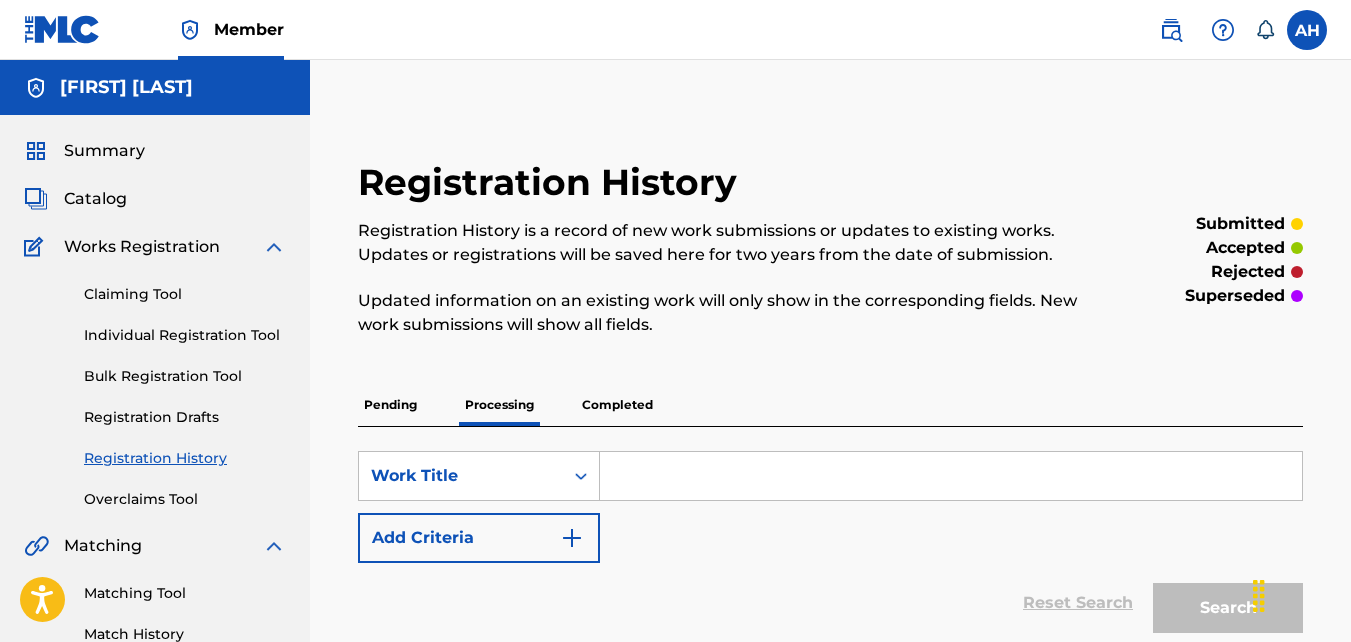 scroll, scrollTop: 247, scrollLeft: 0, axis: vertical 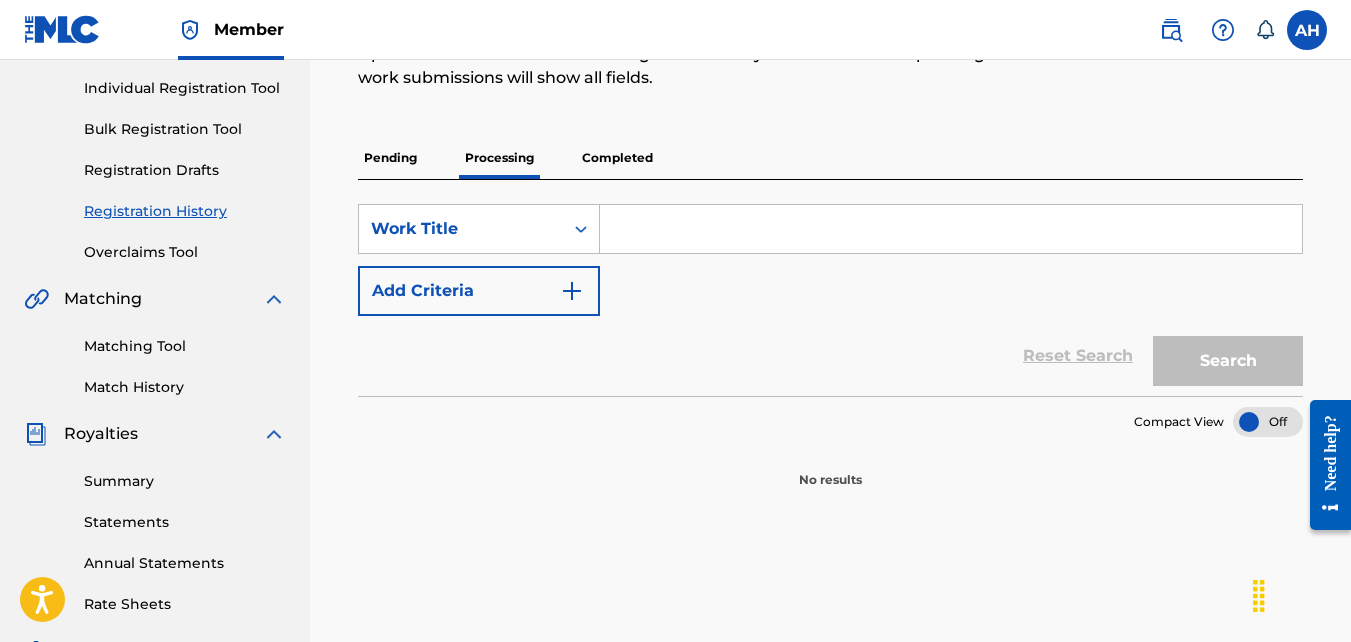 click on "Registration History" at bounding box center (185, 211) 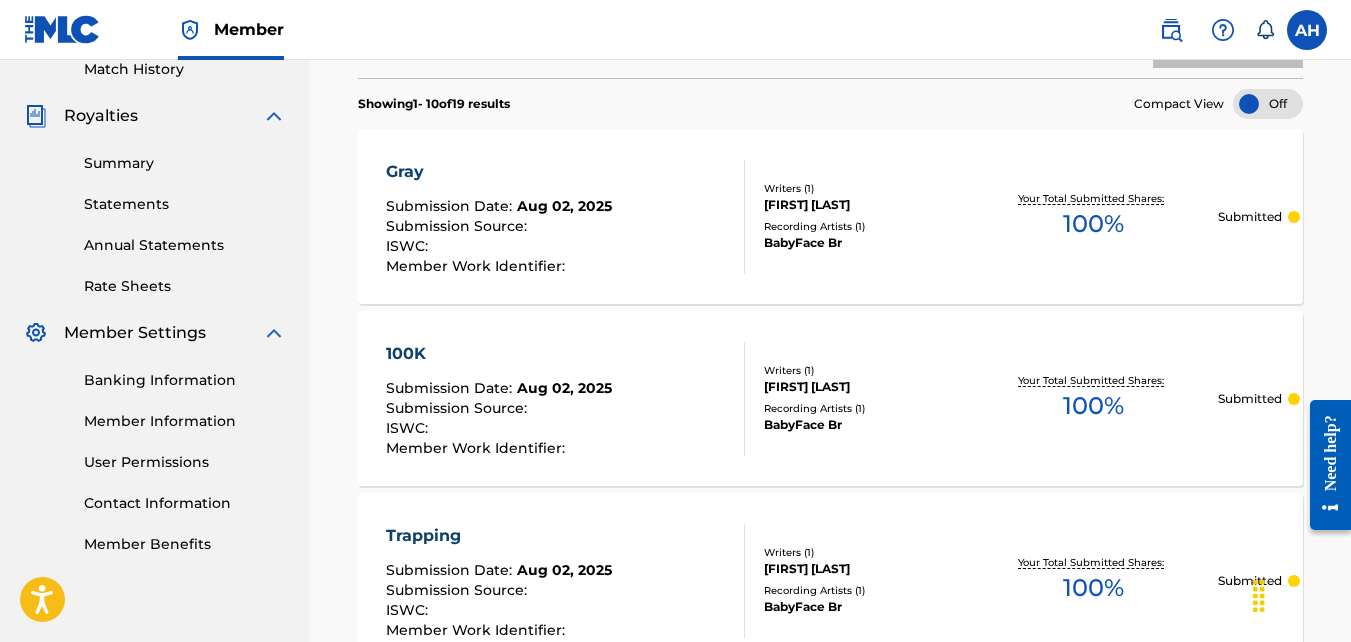 scroll, scrollTop: 566, scrollLeft: 0, axis: vertical 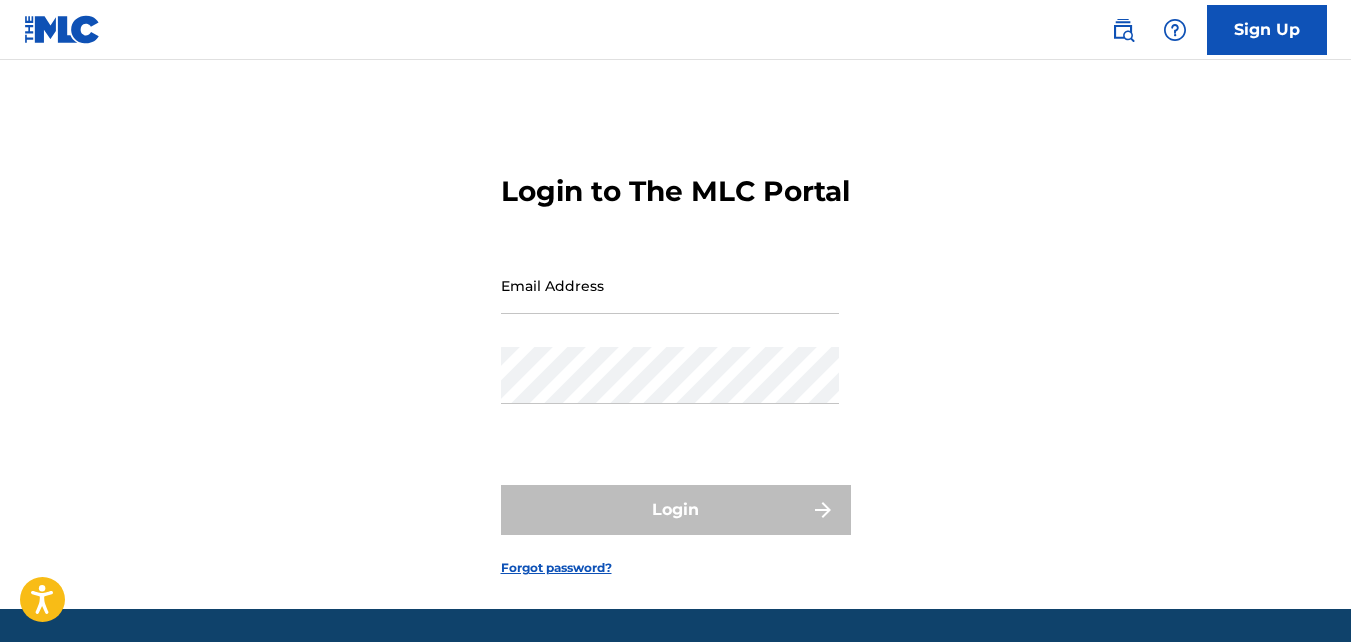 type on "[EMAIL]" 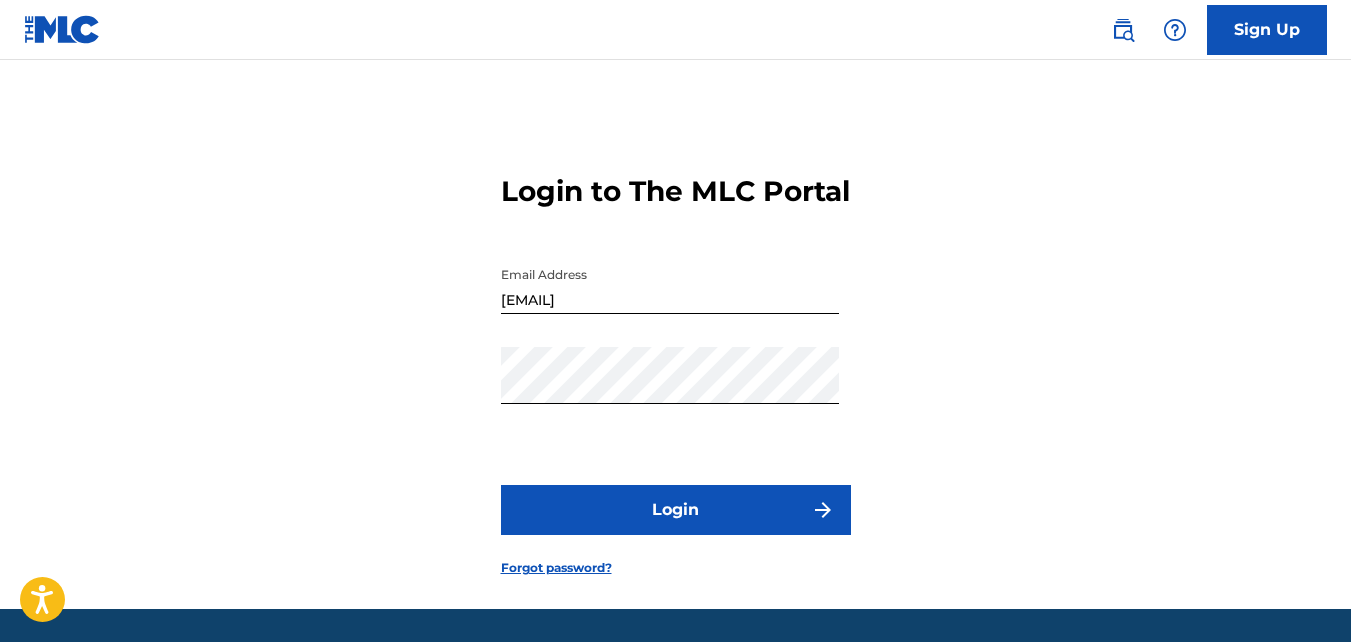 click on "[EMAIL]" at bounding box center [670, 285] 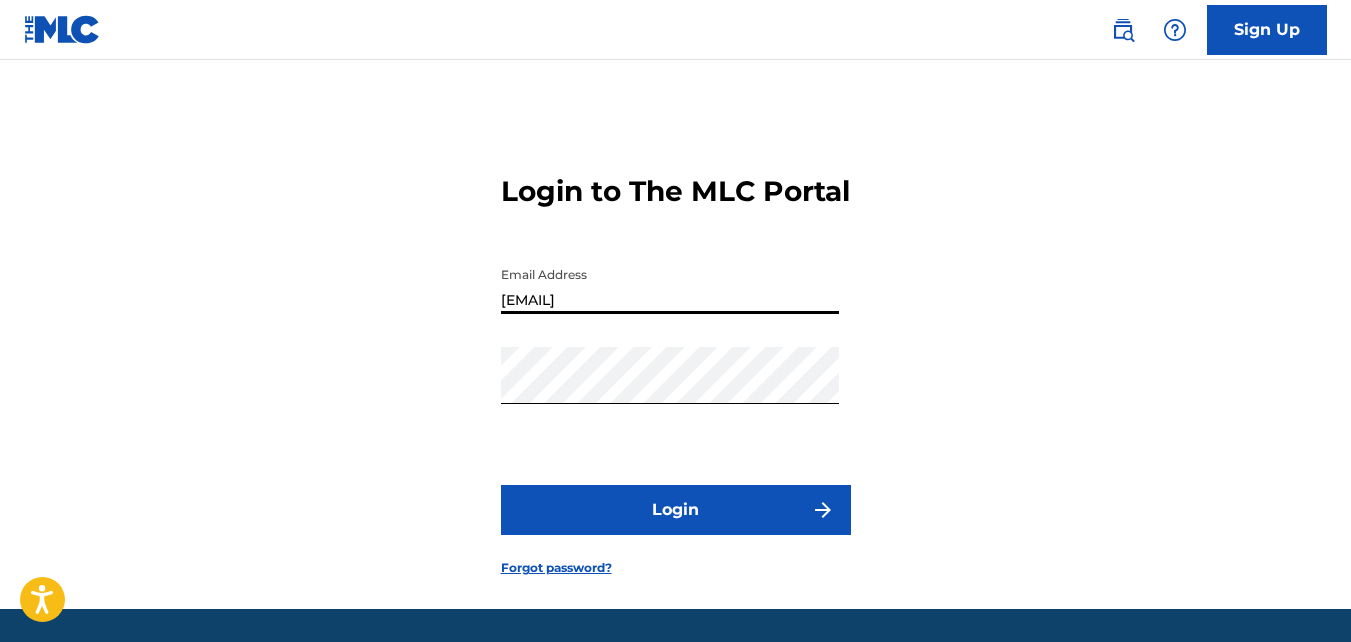 click on "[EMAIL]" at bounding box center (670, 285) 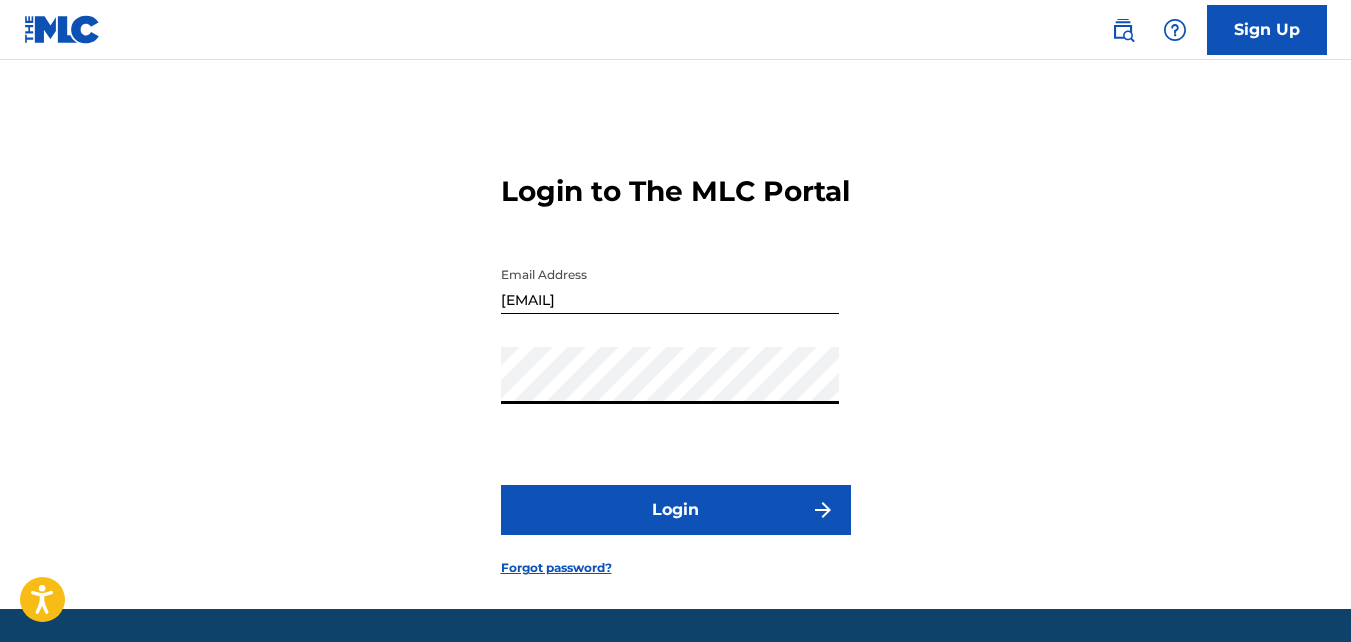 click on "Login" at bounding box center [676, 510] 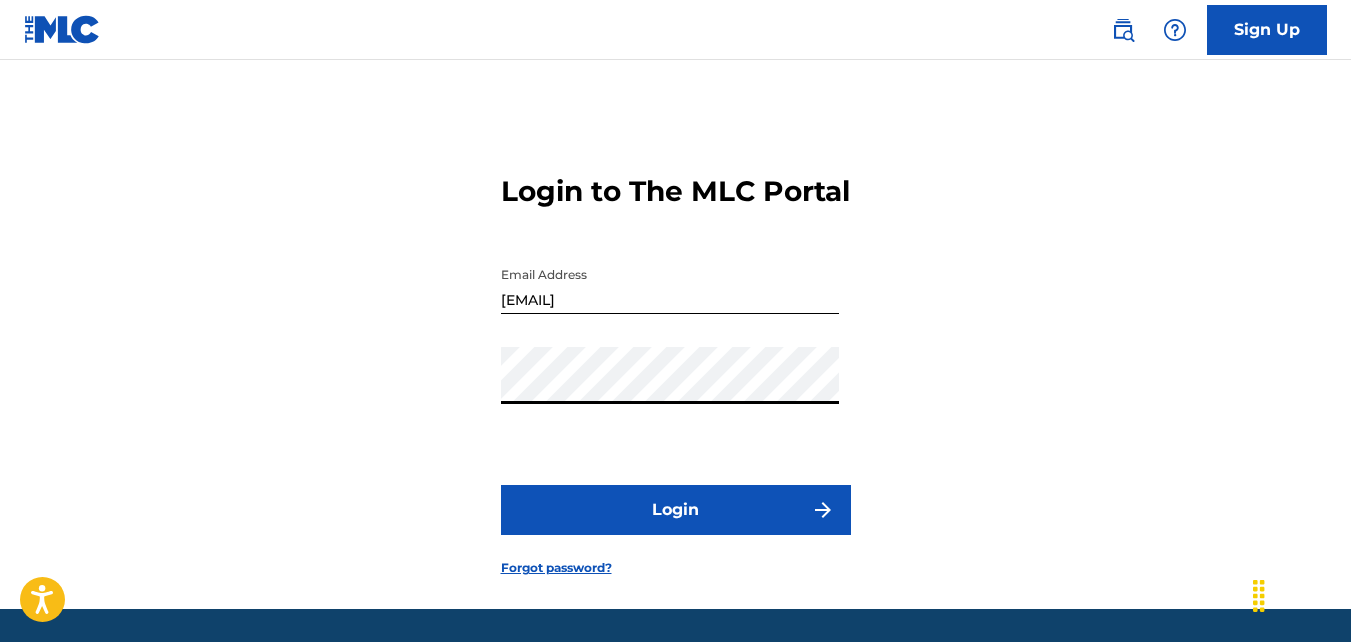click on "Login" at bounding box center [676, 510] 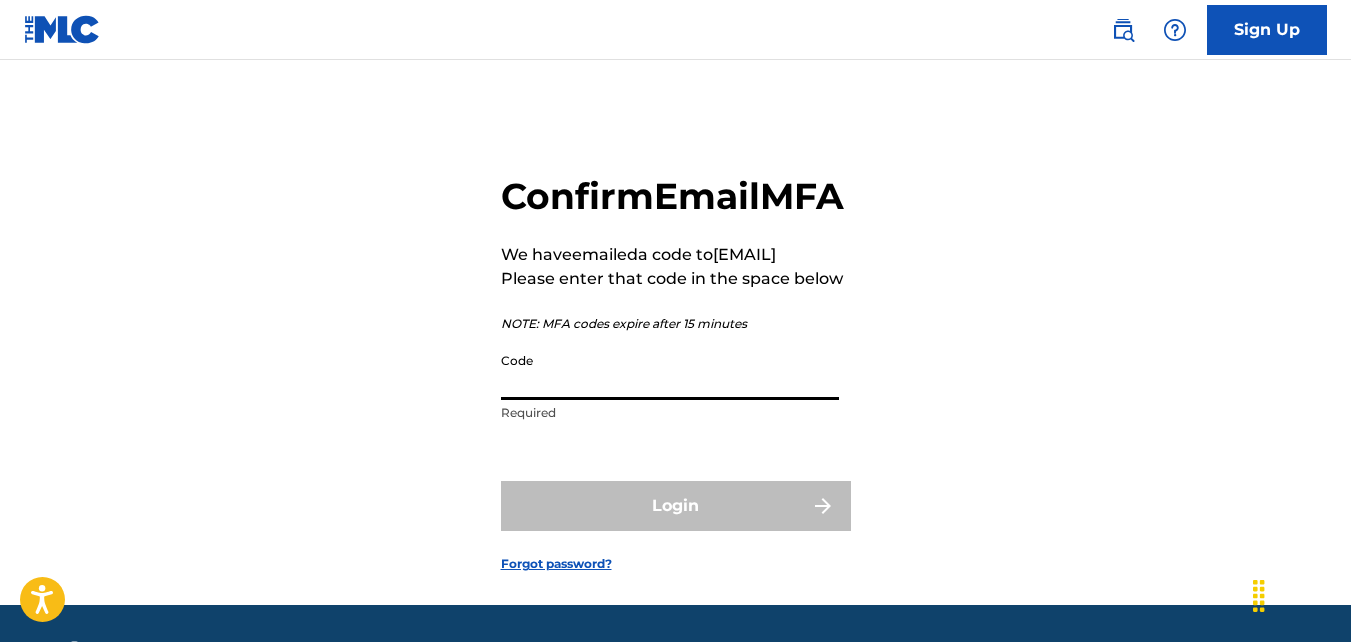 click on "Code" at bounding box center (670, 371) 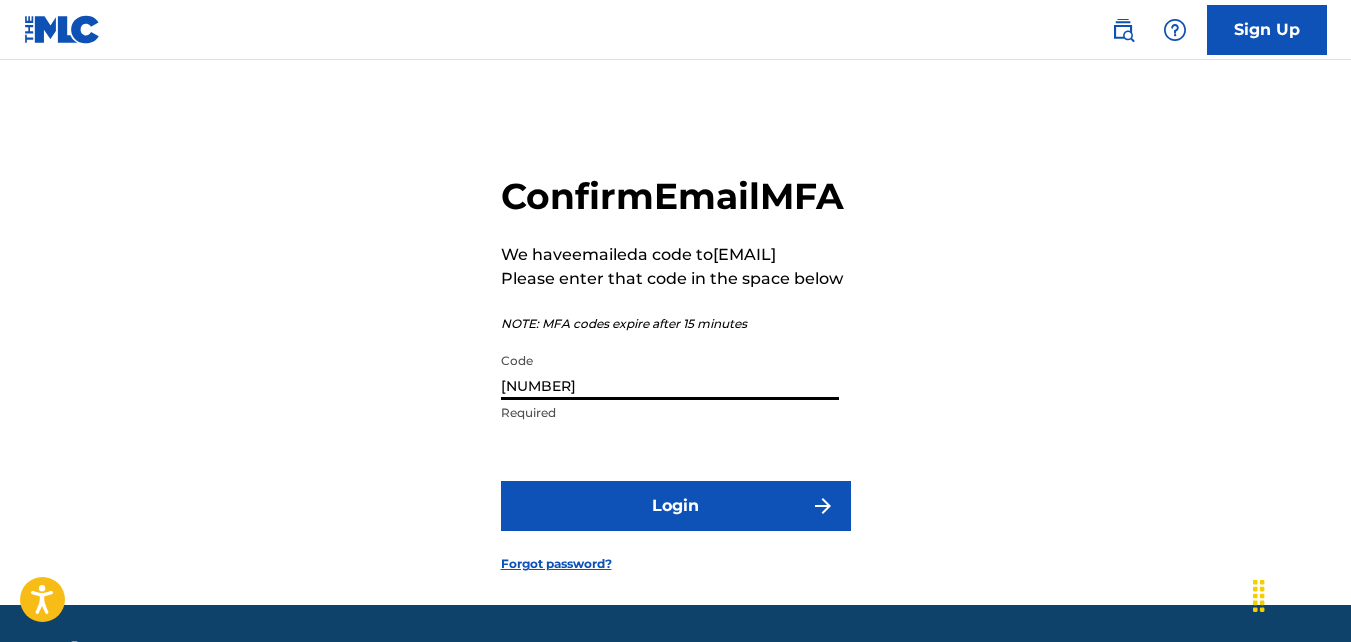 type on "[NUMBER]" 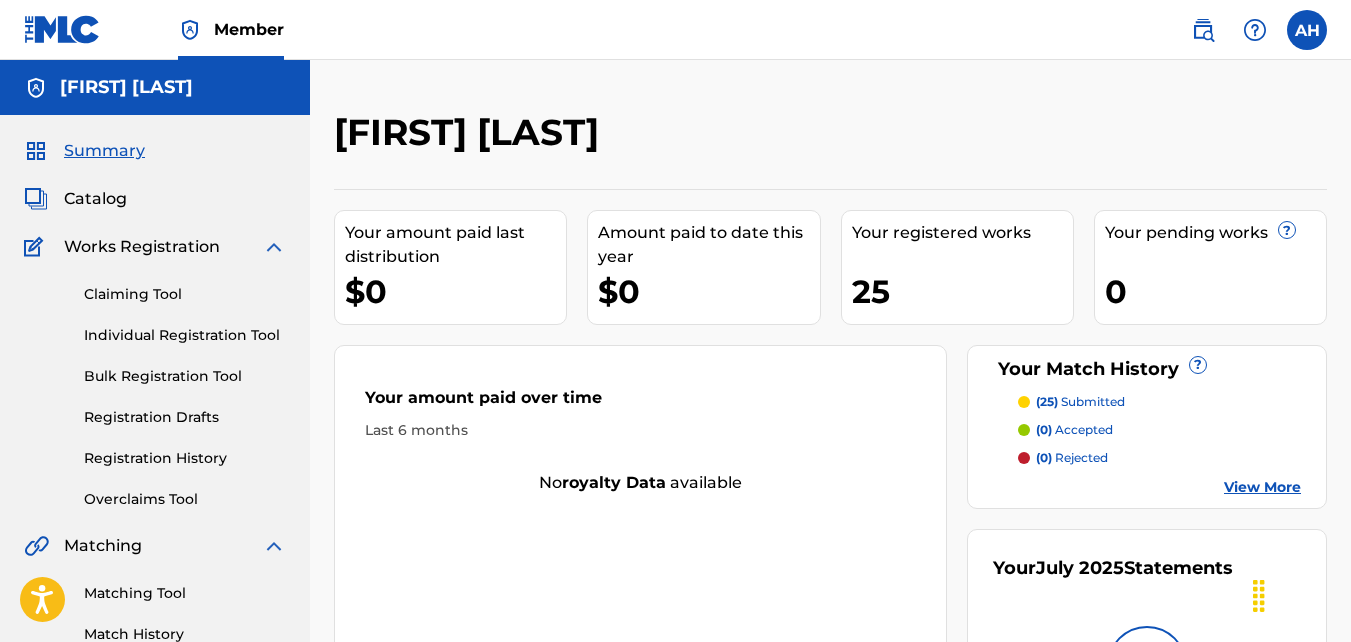 scroll, scrollTop: 0, scrollLeft: 0, axis: both 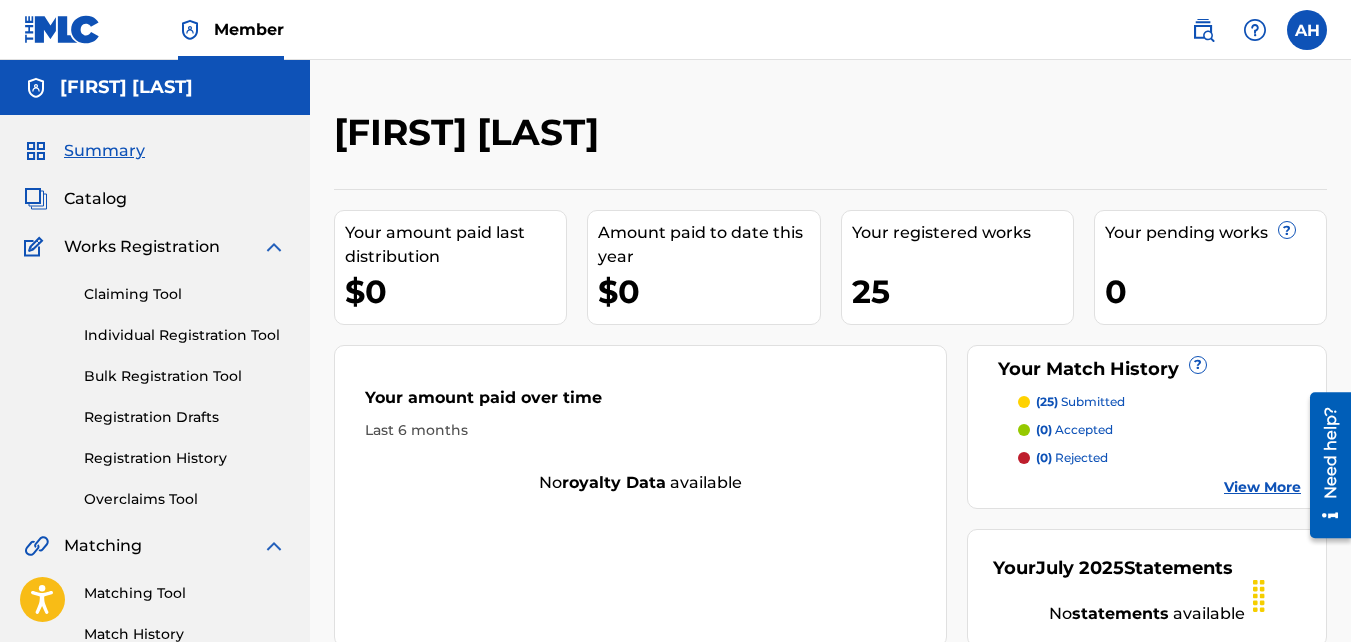 click on "Registration History" at bounding box center (185, 458) 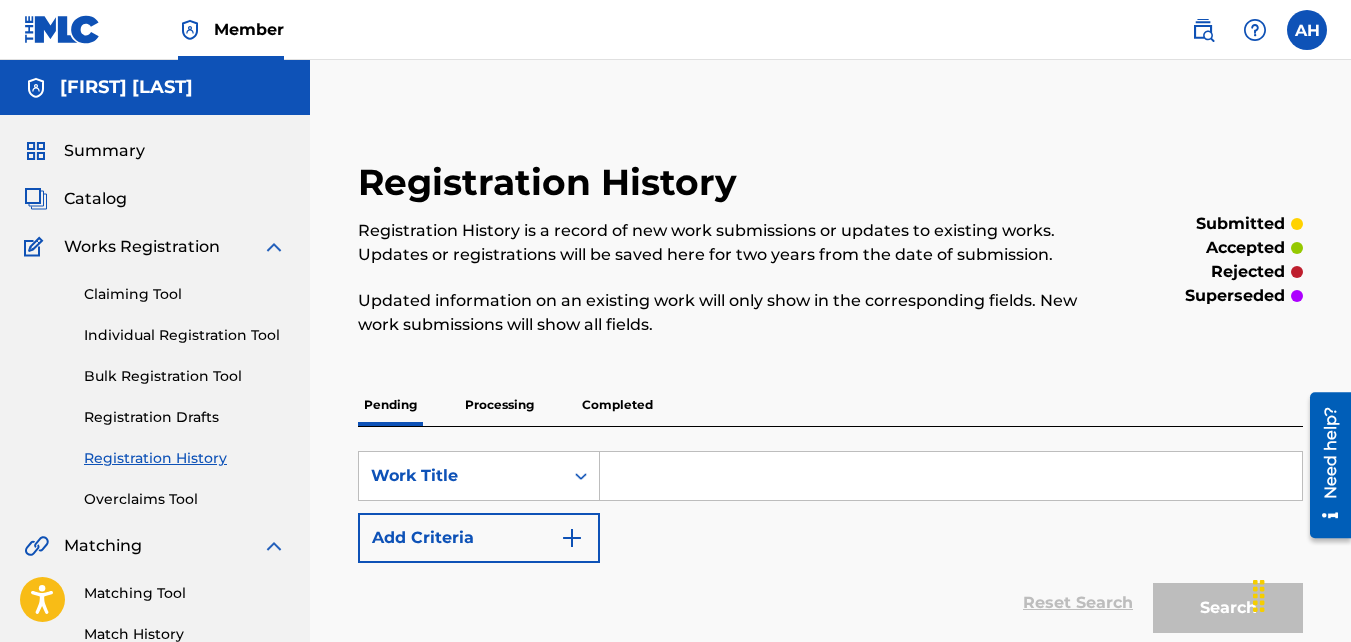 click on "Processing" at bounding box center (499, 405) 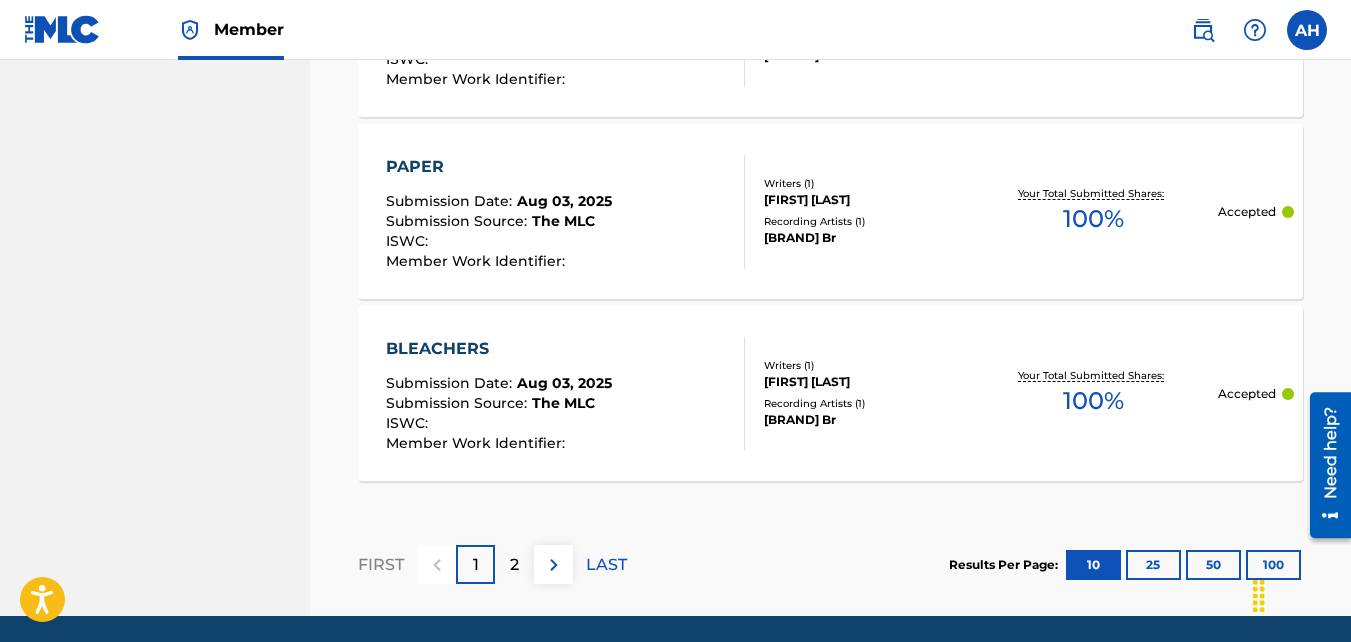scroll, scrollTop: 2096, scrollLeft: 0, axis: vertical 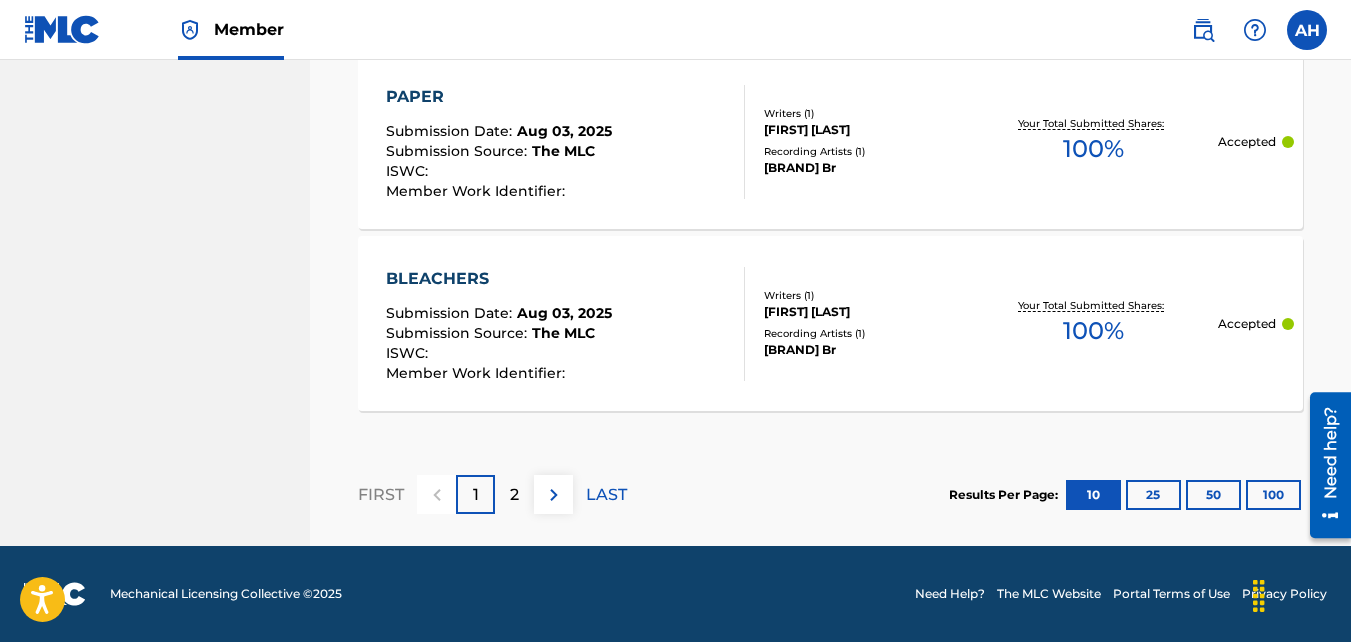click on "LAST" at bounding box center [606, 495] 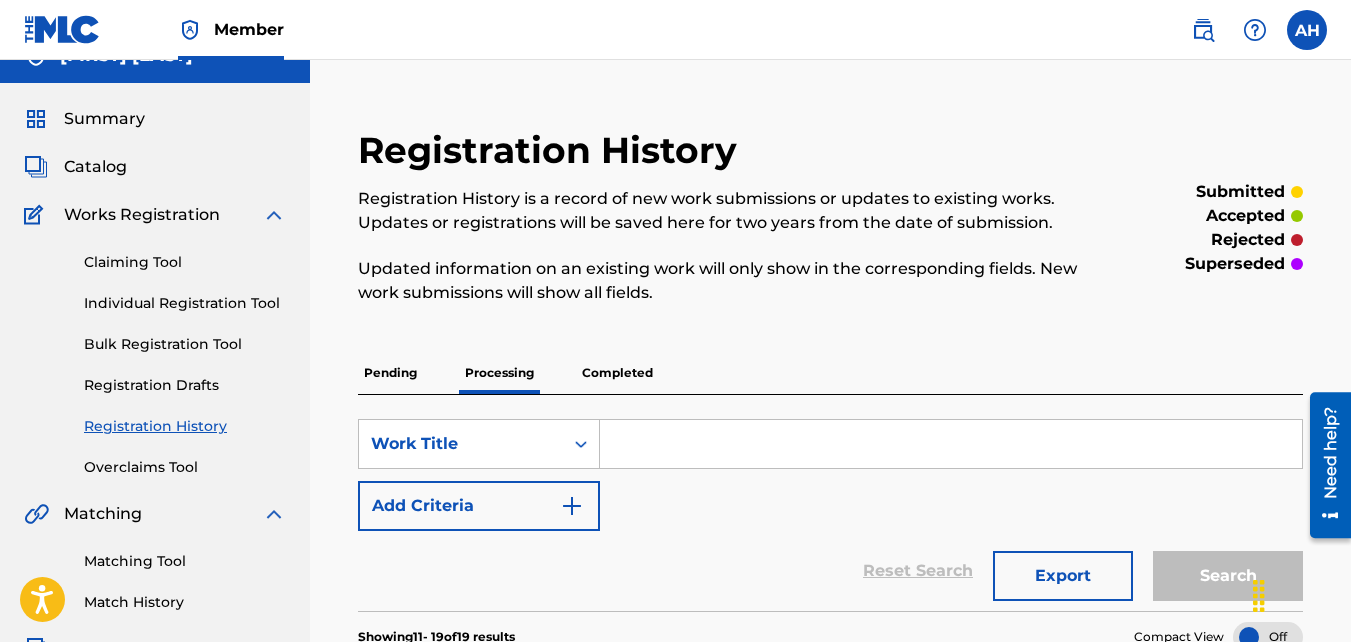 scroll, scrollTop: 0, scrollLeft: 0, axis: both 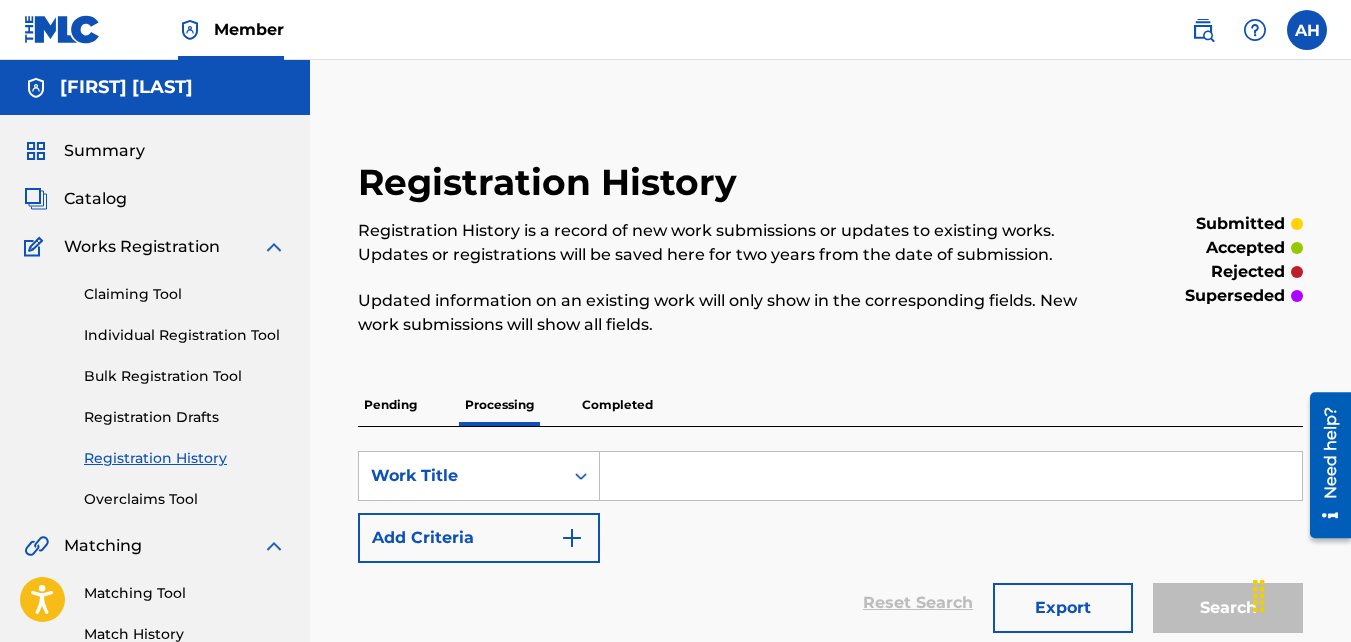 click on "Completed" at bounding box center [617, 405] 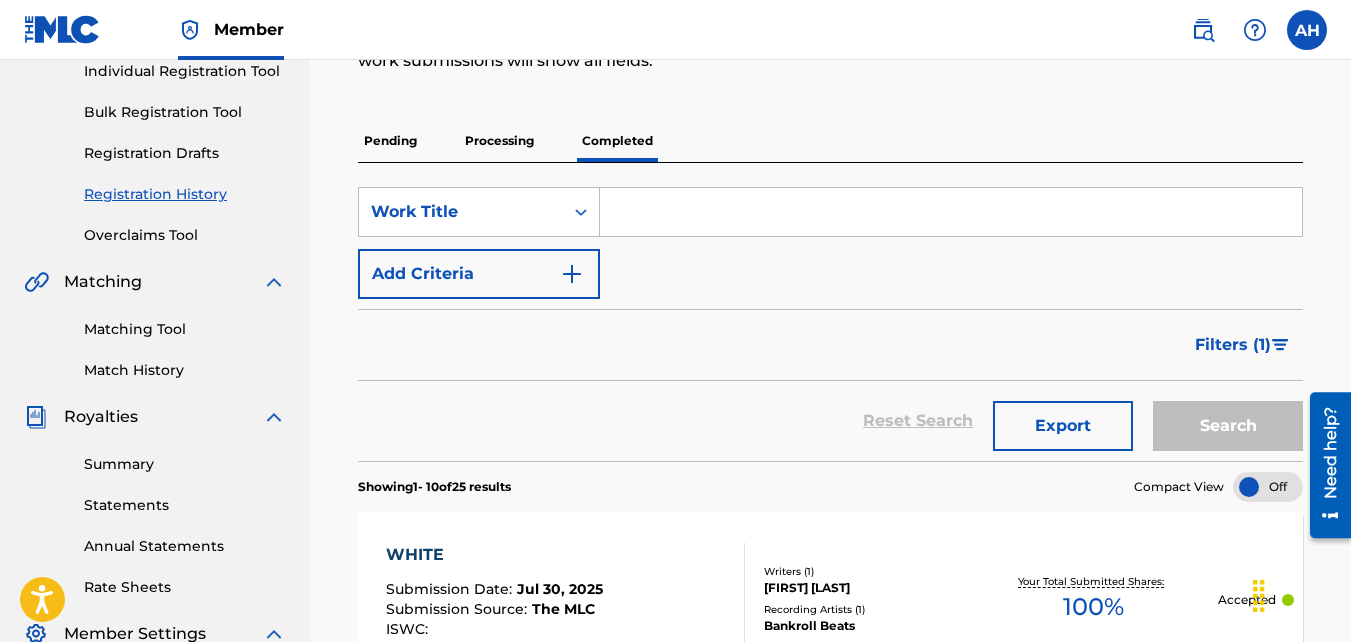 scroll, scrollTop: 265, scrollLeft: 0, axis: vertical 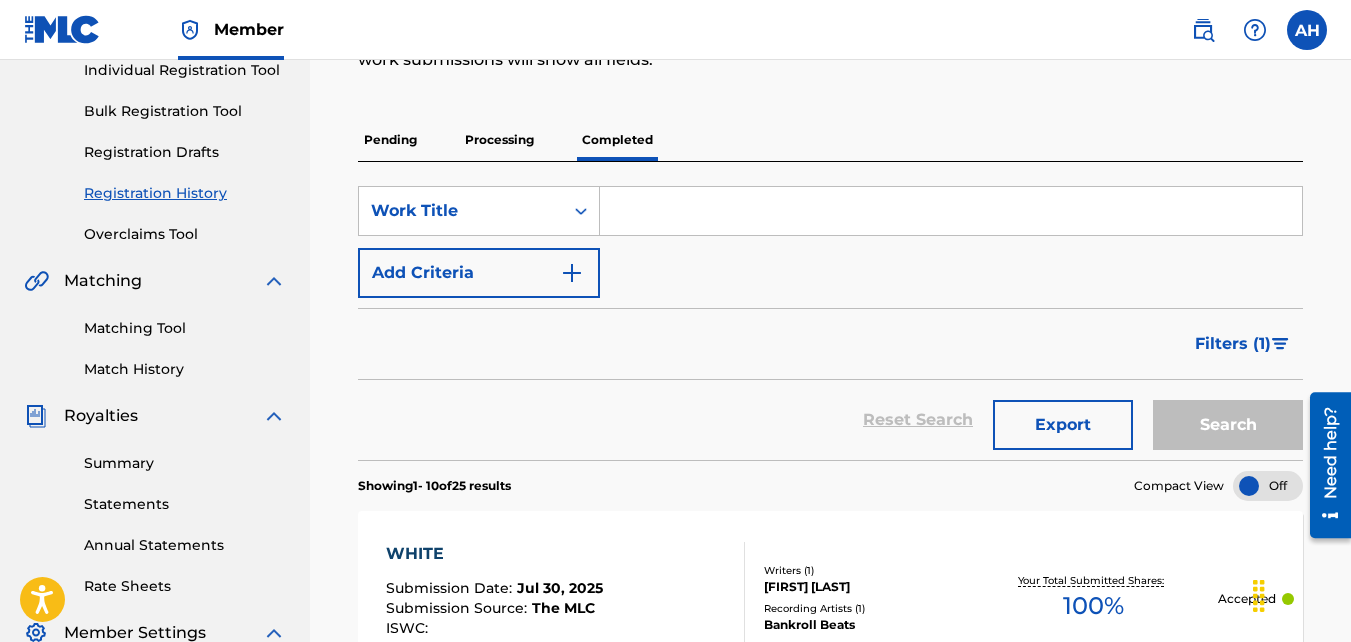click on "Processing" at bounding box center (499, 140) 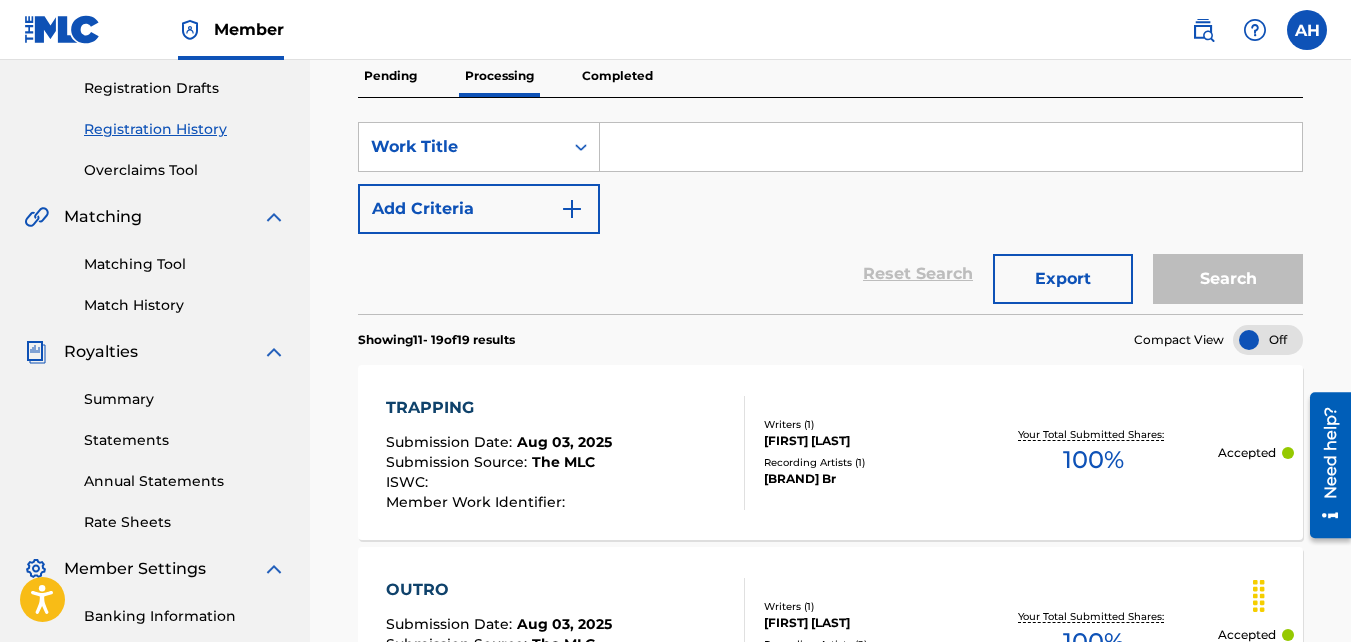 scroll, scrollTop: 306, scrollLeft: 0, axis: vertical 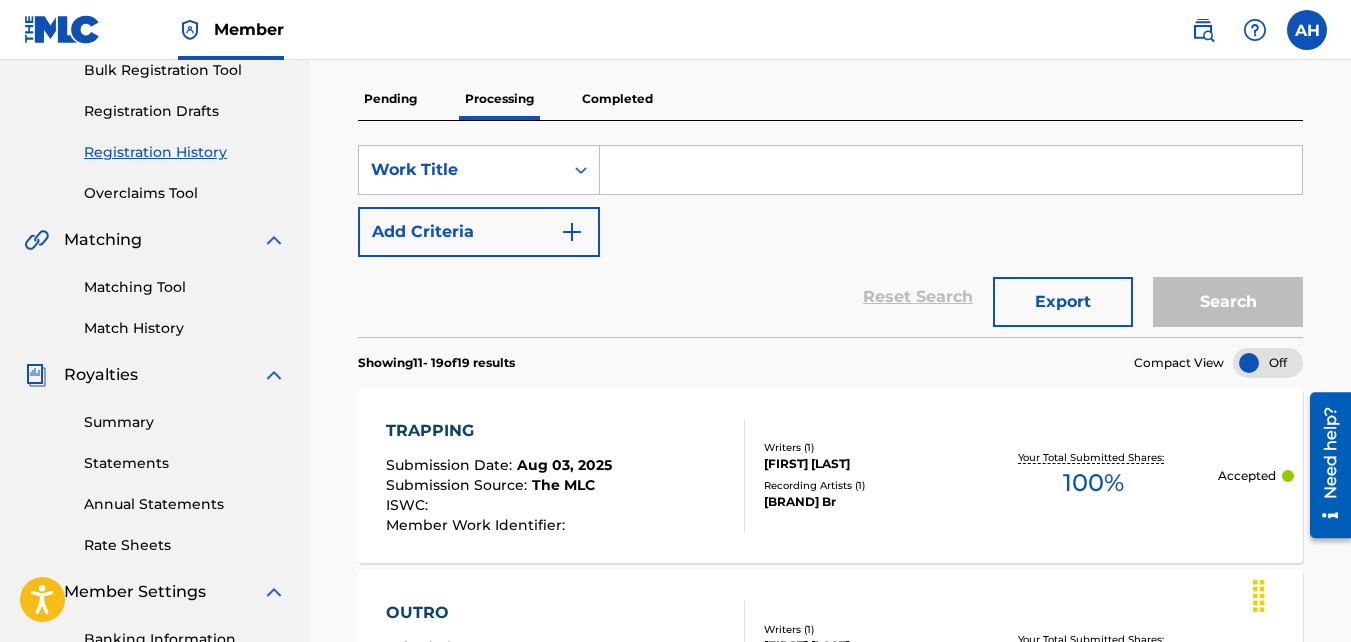 click on "Summary Catalog Works Registration Claiming Tool Individual Registration Tool Bulk Registration Tool Registration Drafts Registration History Overclaims Tool Matching Matching Tool Match History Royalties Summary Statements Annual Statements Rate Sheets Member Settings Banking Information Member Information User Permissions Contact Information Member Benefits" at bounding box center (155, 323) 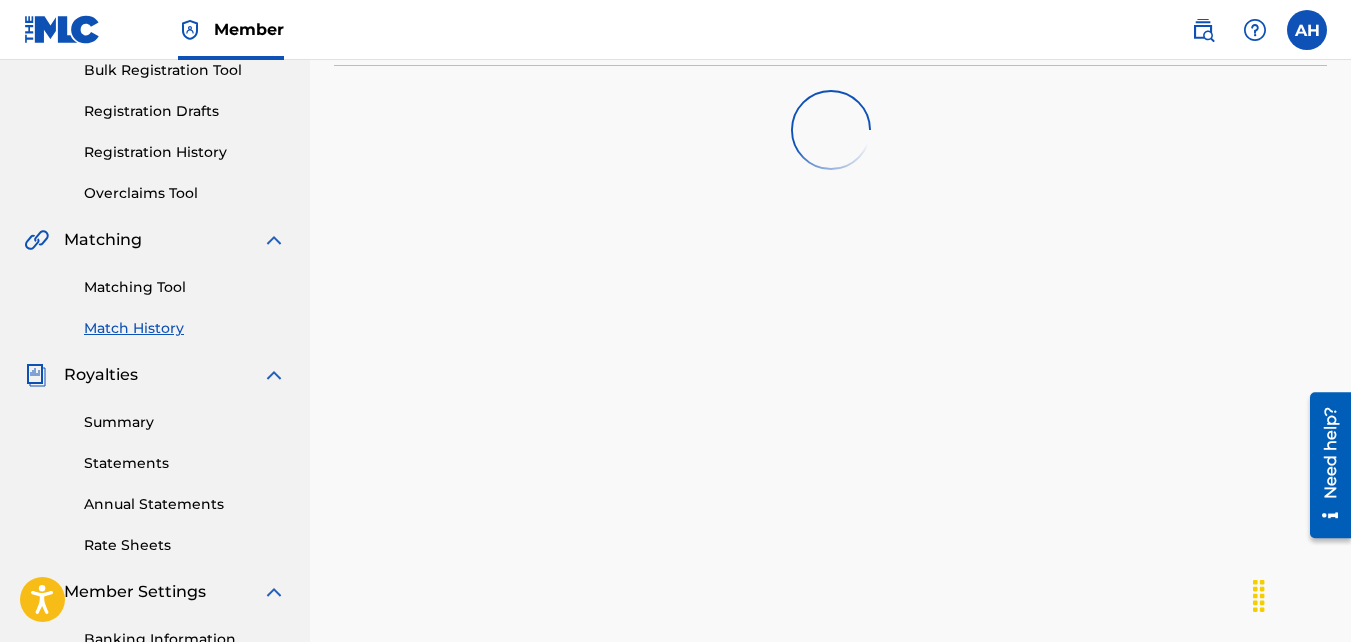 scroll, scrollTop: 0, scrollLeft: 0, axis: both 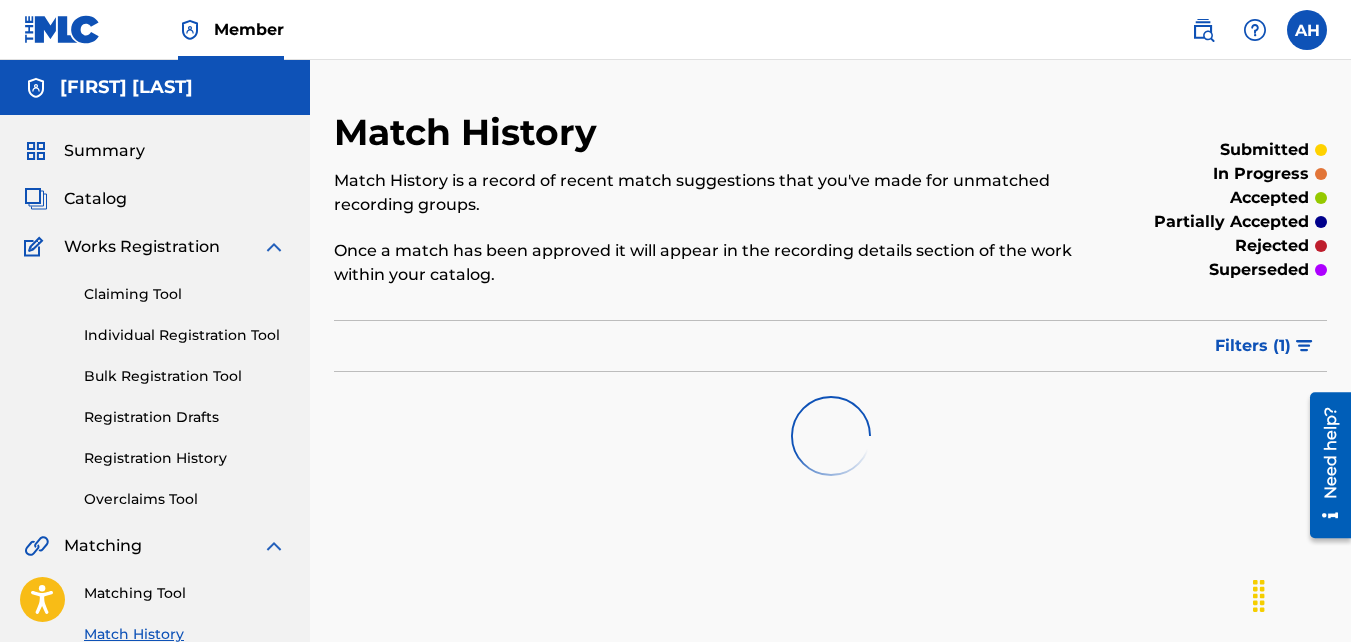 click on "Individual Registration Tool" at bounding box center (185, 335) 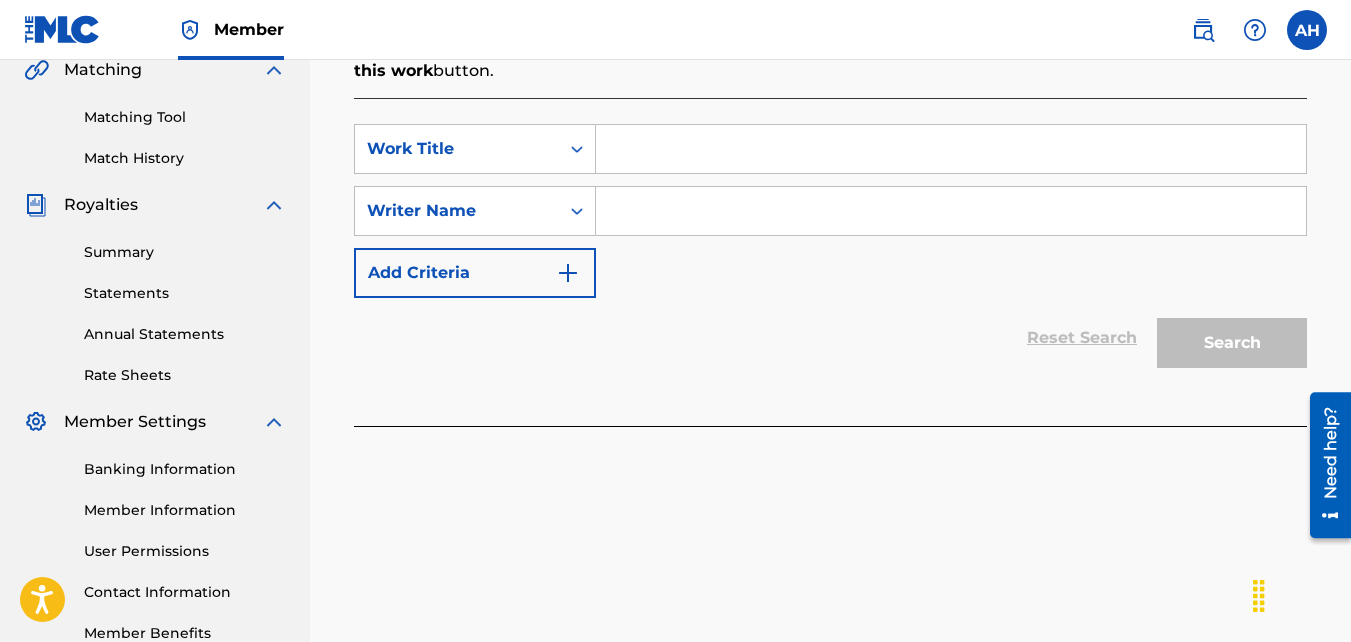 scroll, scrollTop: 481, scrollLeft: 0, axis: vertical 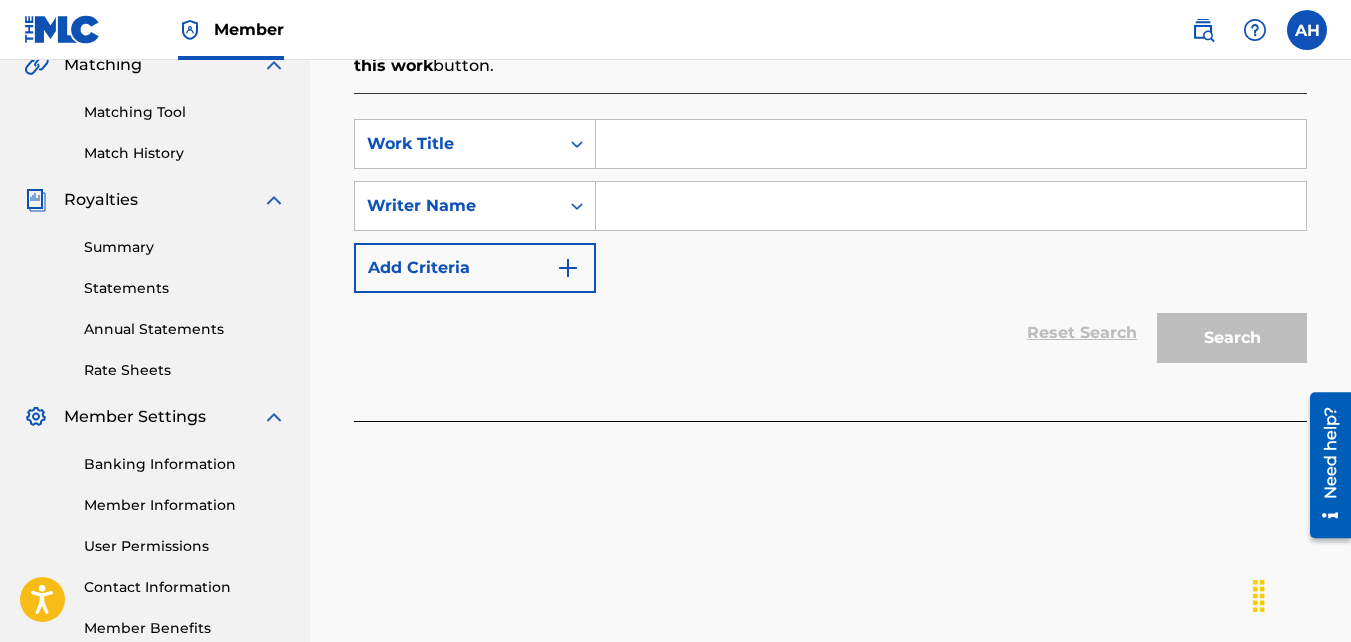 click on "Match History" at bounding box center [185, 153] 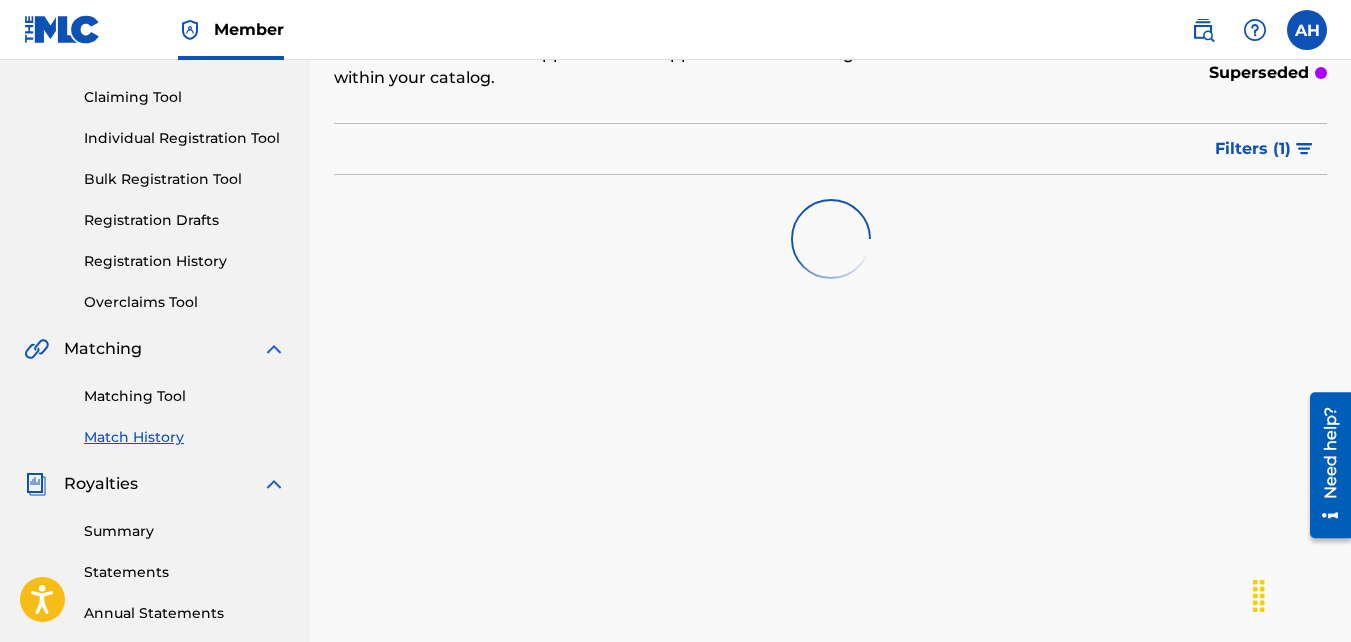 scroll, scrollTop: 198, scrollLeft: 0, axis: vertical 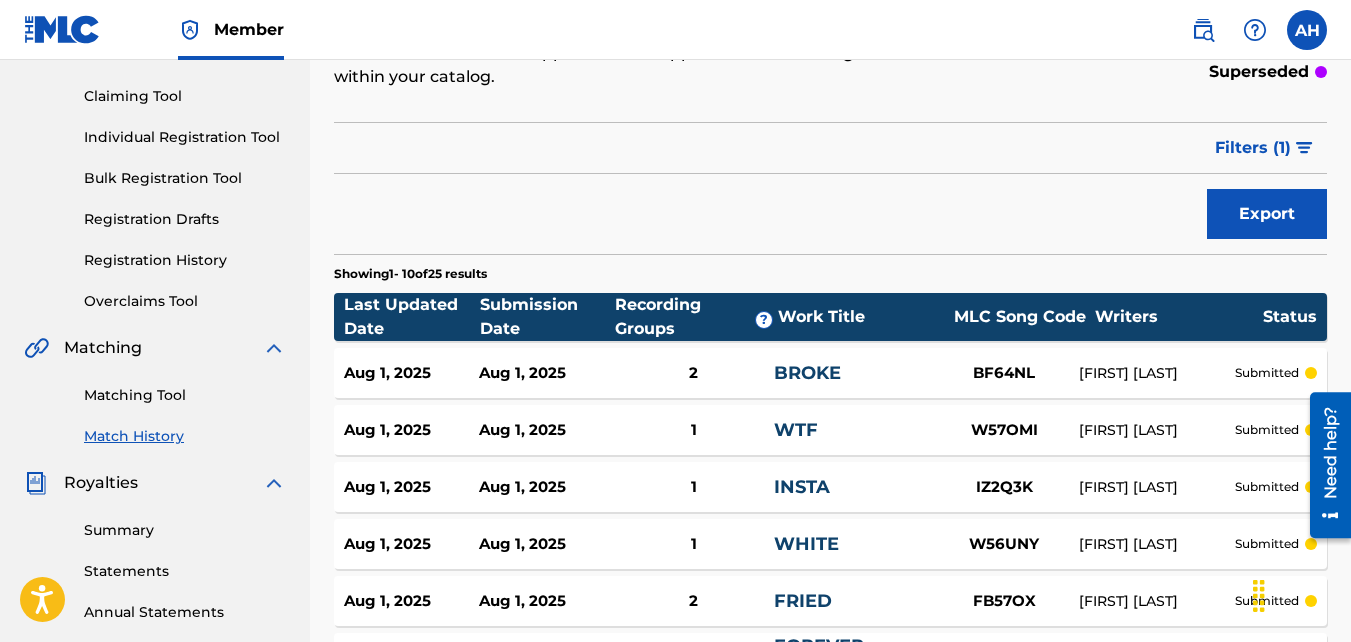 click on "Last Updated Date Submission Date Recording Groups ? Work Title MLC Song Code Writers Status Aug 1, 2025 Aug 1, 2025 2 BROKE [CODE] [FIRST] [LAST] submitted Aug 1, 2025 Aug 1, 2025 1 [WORD] [CODE] [FIRST] [LAST] submitted Aug 1, 2025 Aug 1, 2025 1 [WORD] [CODE] [FIRST] [LAST] submitted Aug 1, 2025 Aug 1, 2025 1 [WORD] [CODE] [FIRST] [LAST] submitted Aug 1, 2025 Aug 1, 2025 2 [WORD] [CODE] [FIRST] [LAST] submitted Aug 1, 2025 Aug 1, 2025 2 [WORD] [CODE] [FIRST] [LAST] submitted Aug 1, 2025 Aug 1, 2025 1 [WORD] [CODE] [FIRST] [LAST] submitted Aug 1, 2025 Aug 1, 2025 1 [WORD] [CODE] [FIRST] [LAST] submitted Aug 1, 2025 Aug 1, 2025 1 [WORD] [CODE] [FIRST] [LAST] submitted" at bounding box center [830, 599] 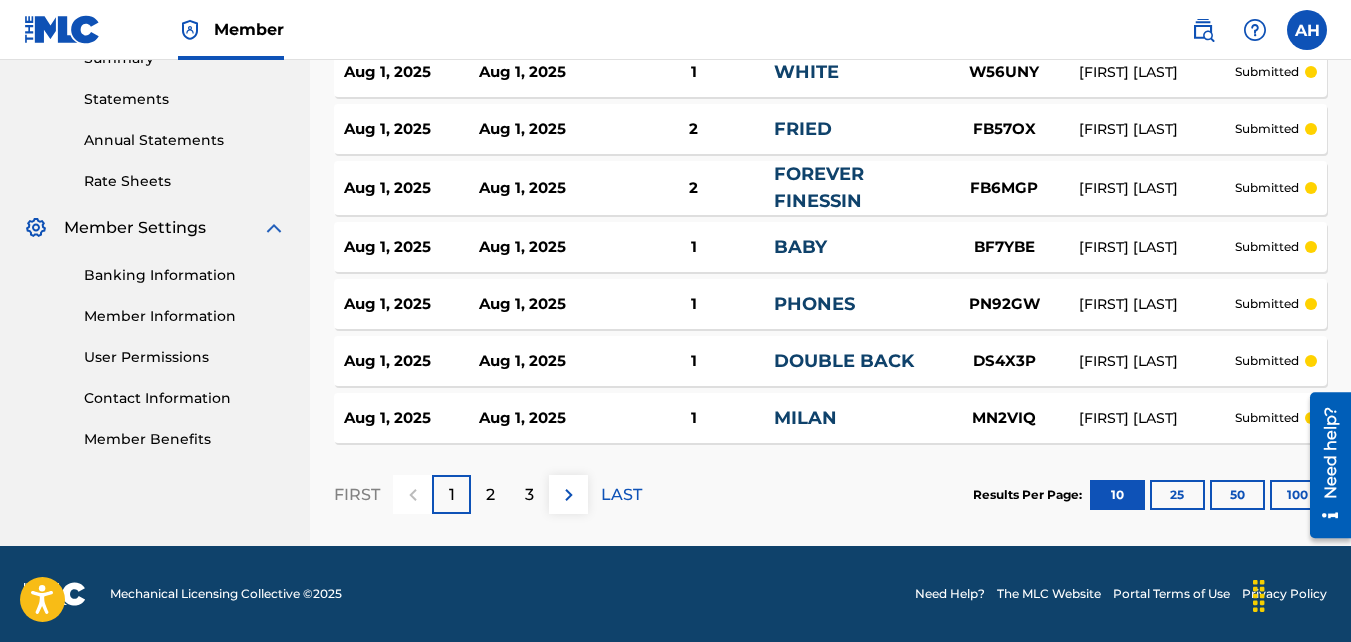 click on "2" at bounding box center (490, 494) 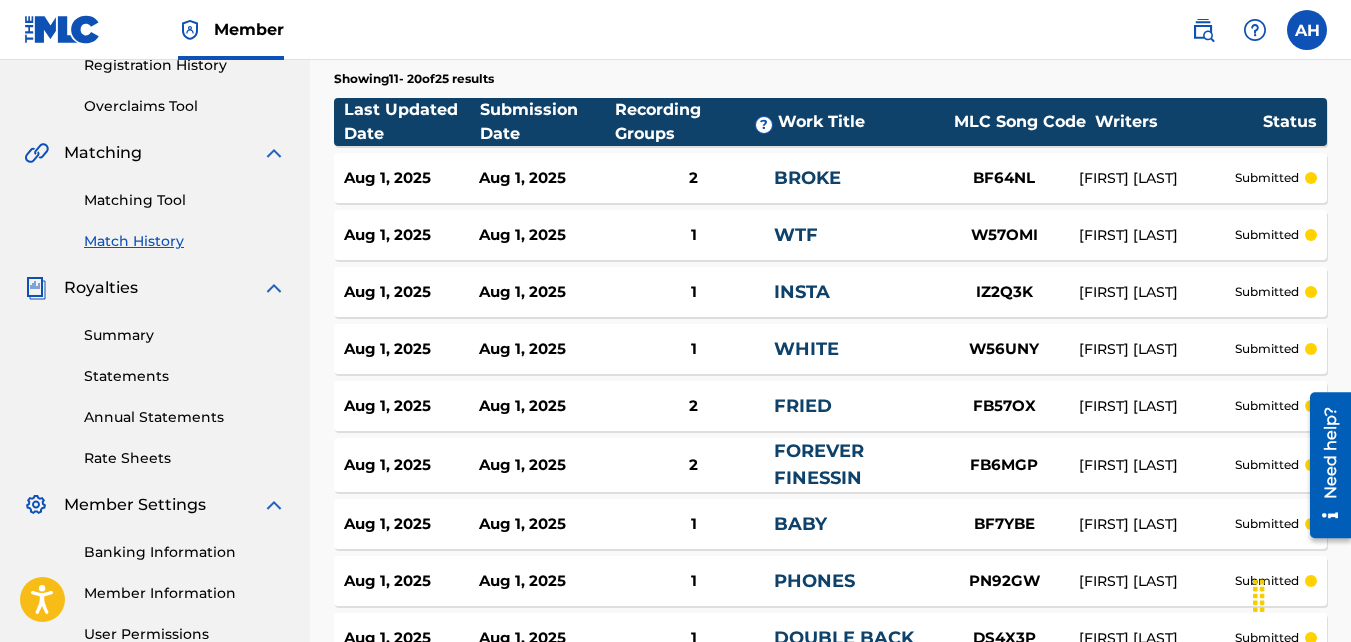 scroll, scrollTop: 670, scrollLeft: 0, axis: vertical 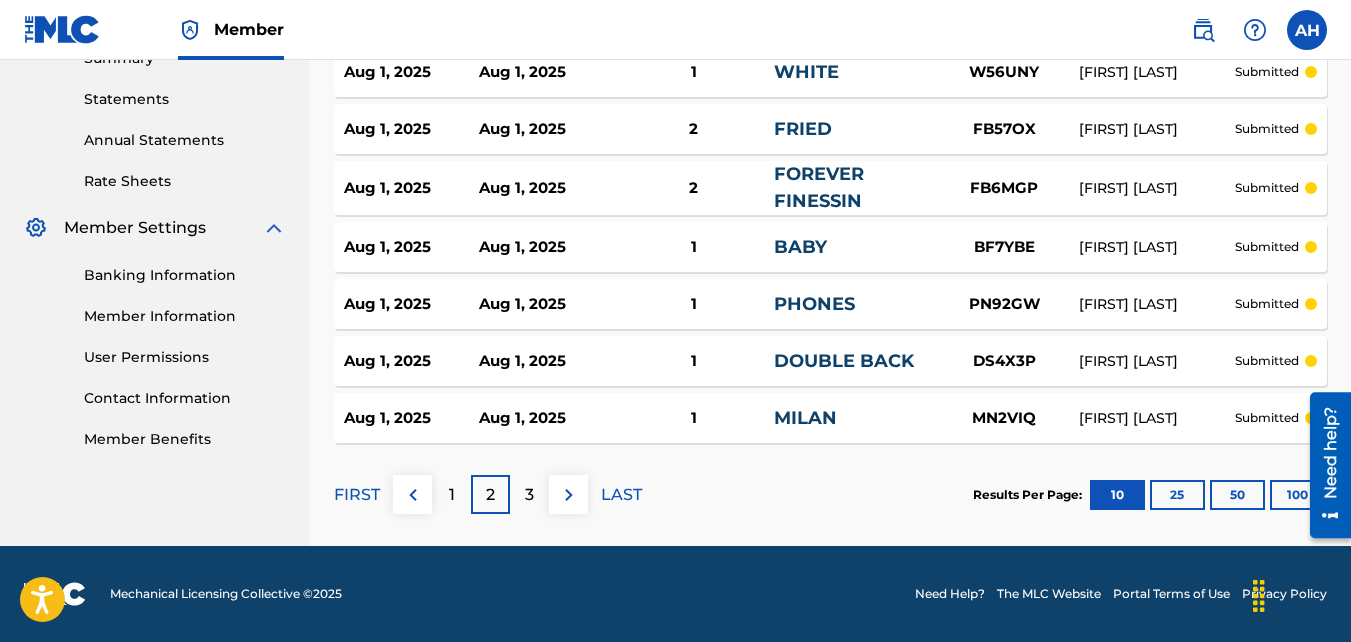 click on "3" at bounding box center [529, 495] 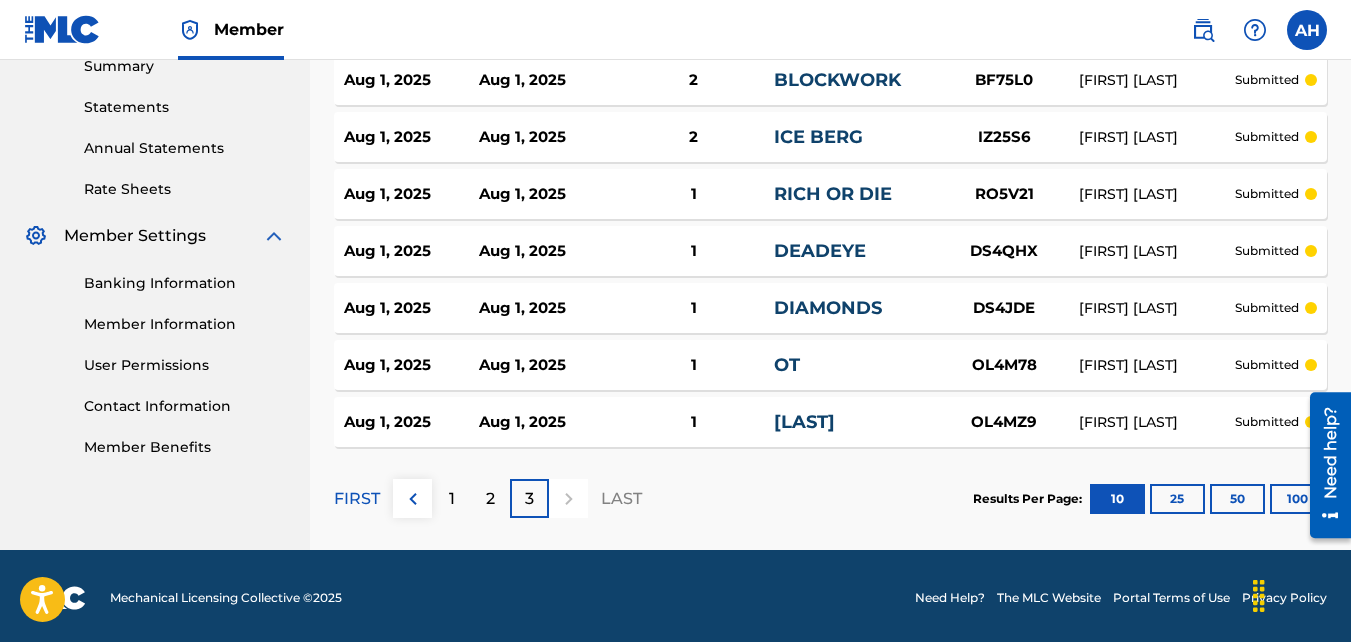 scroll, scrollTop: 666, scrollLeft: 0, axis: vertical 